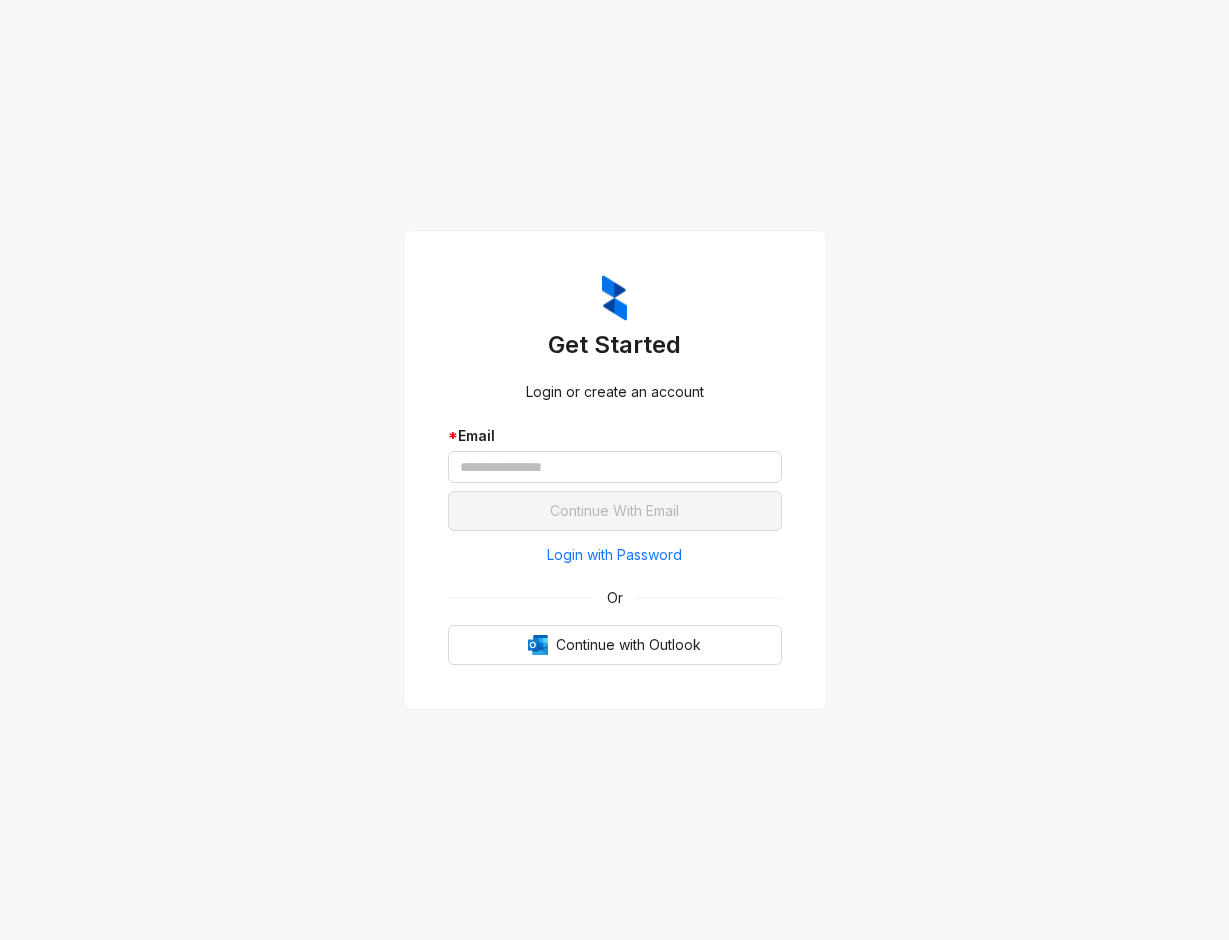 scroll, scrollTop: 0, scrollLeft: 0, axis: both 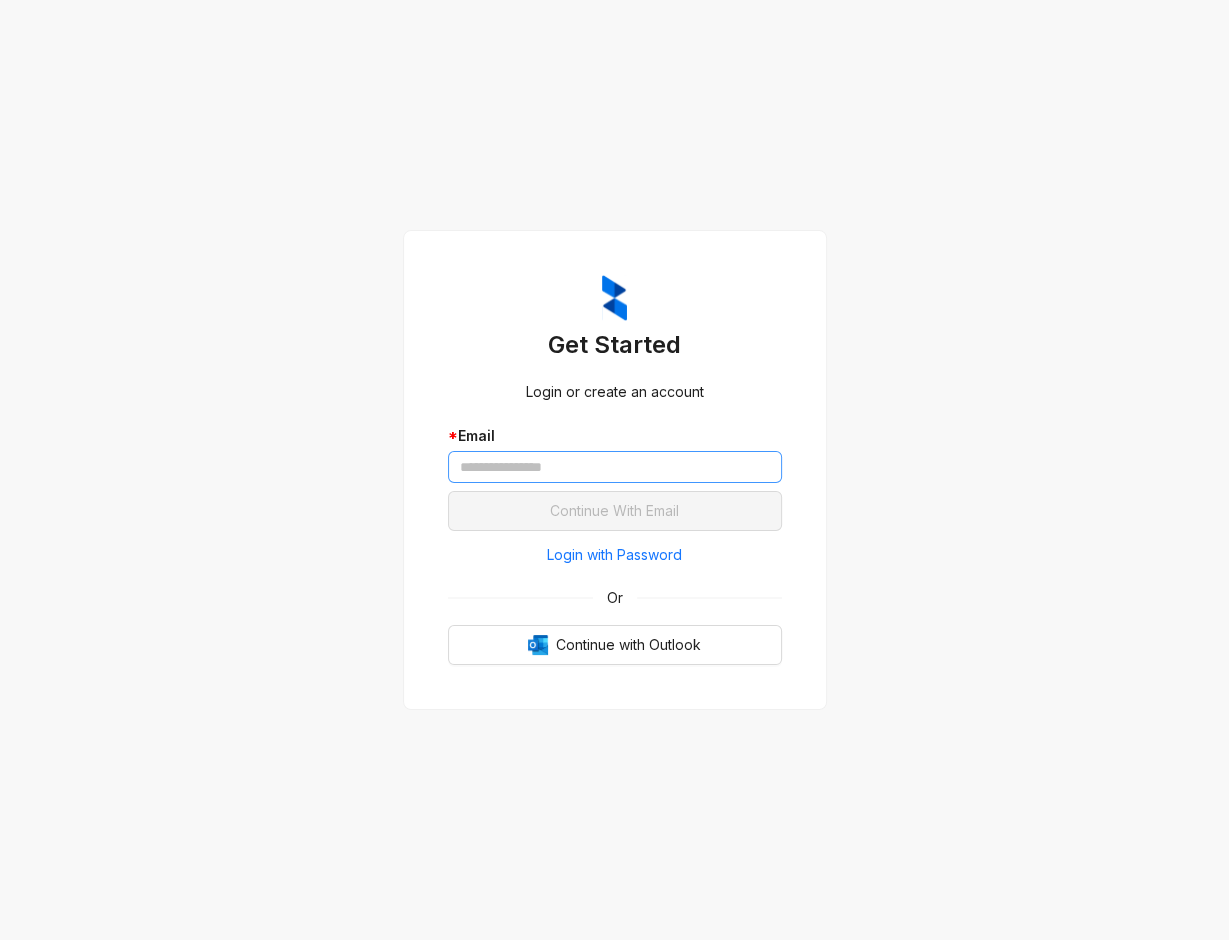click at bounding box center [615, 467] 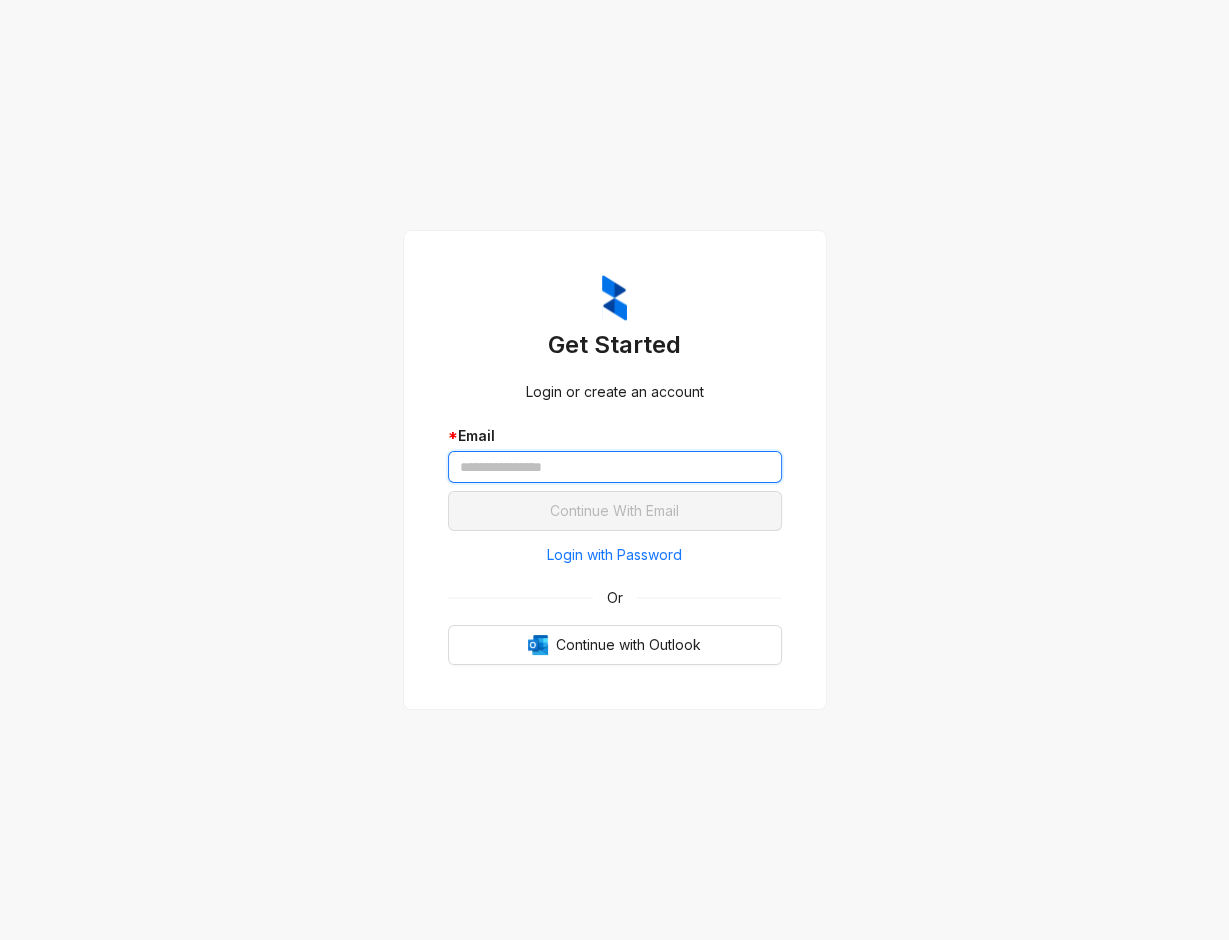 paste on "**********" 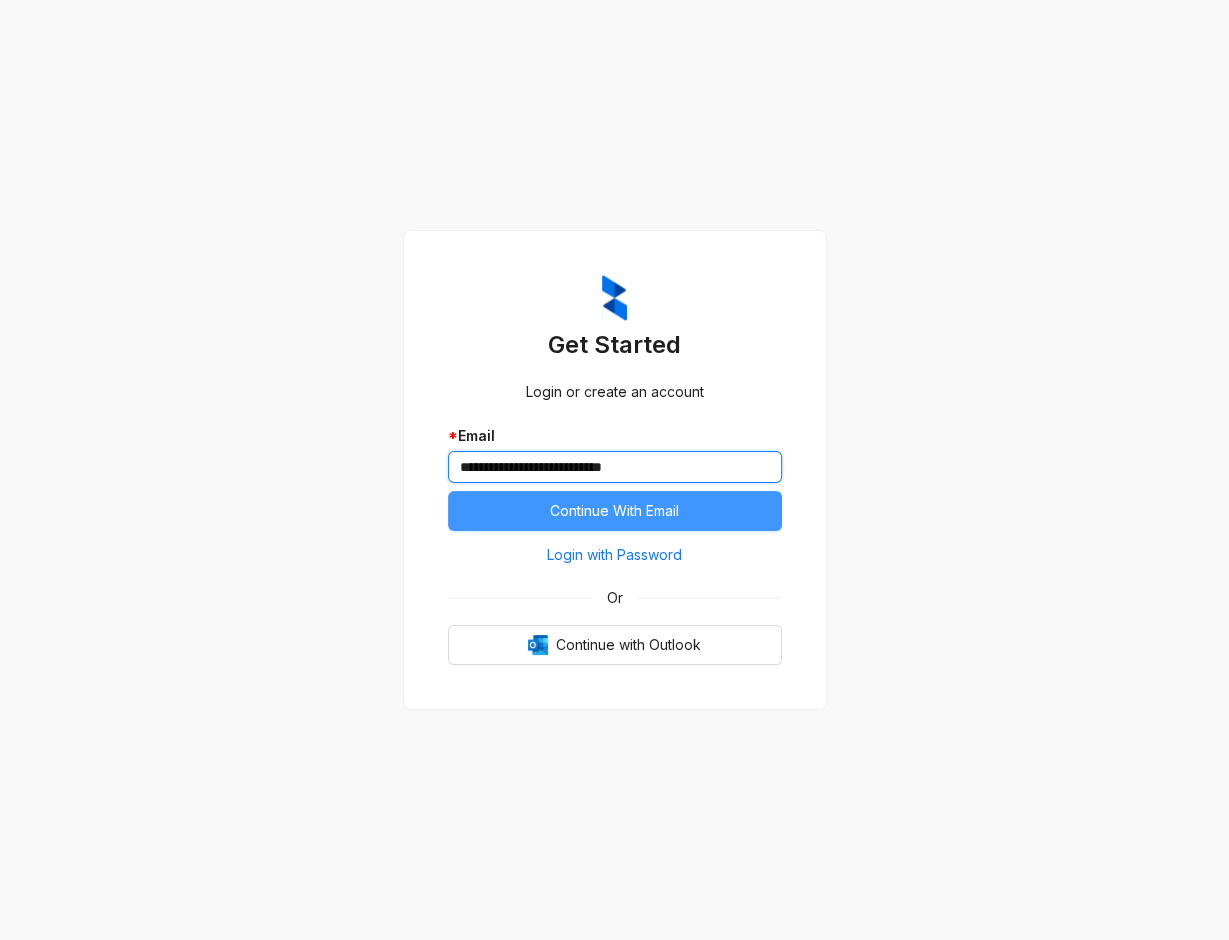 type on "**********" 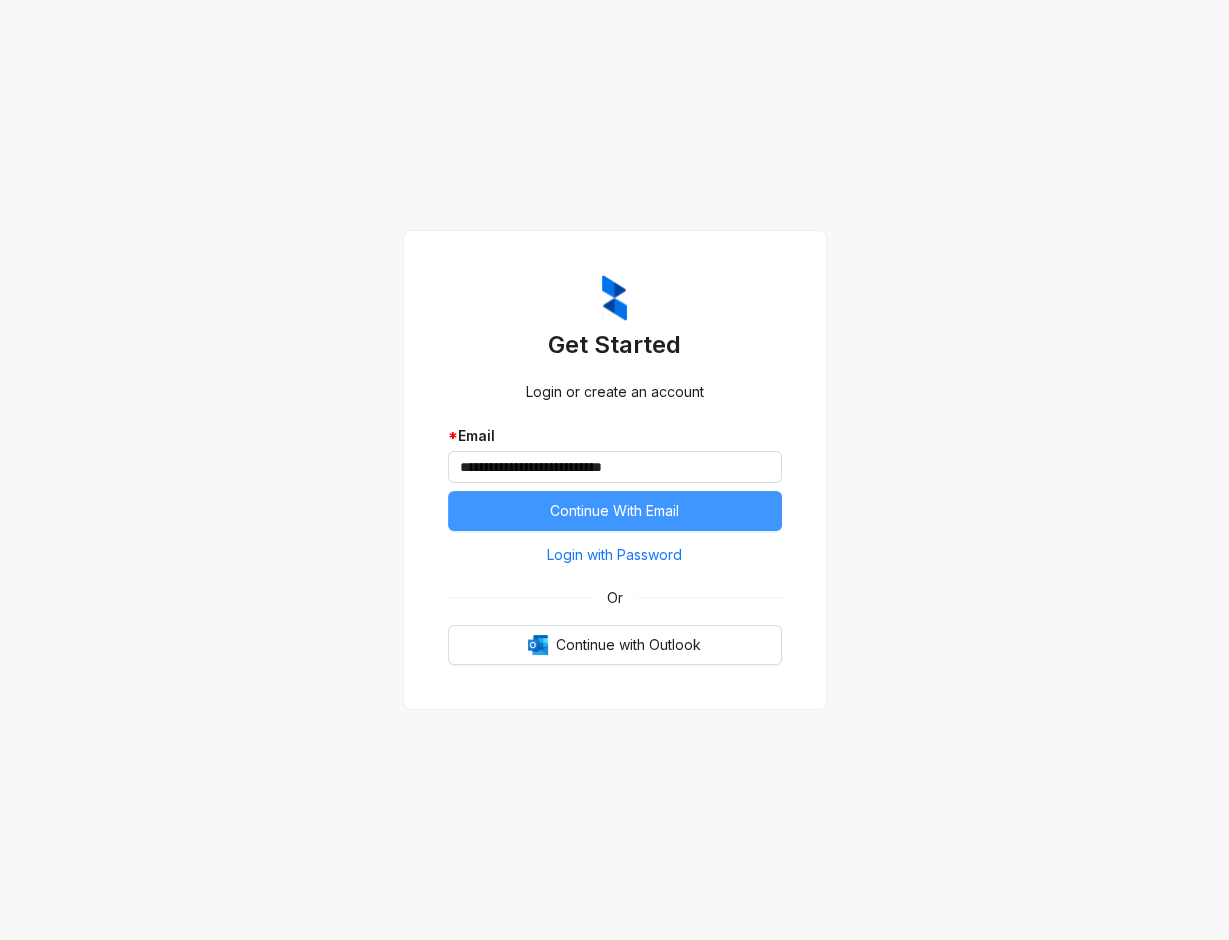 click on "Continue With Email" at bounding box center [614, 511] 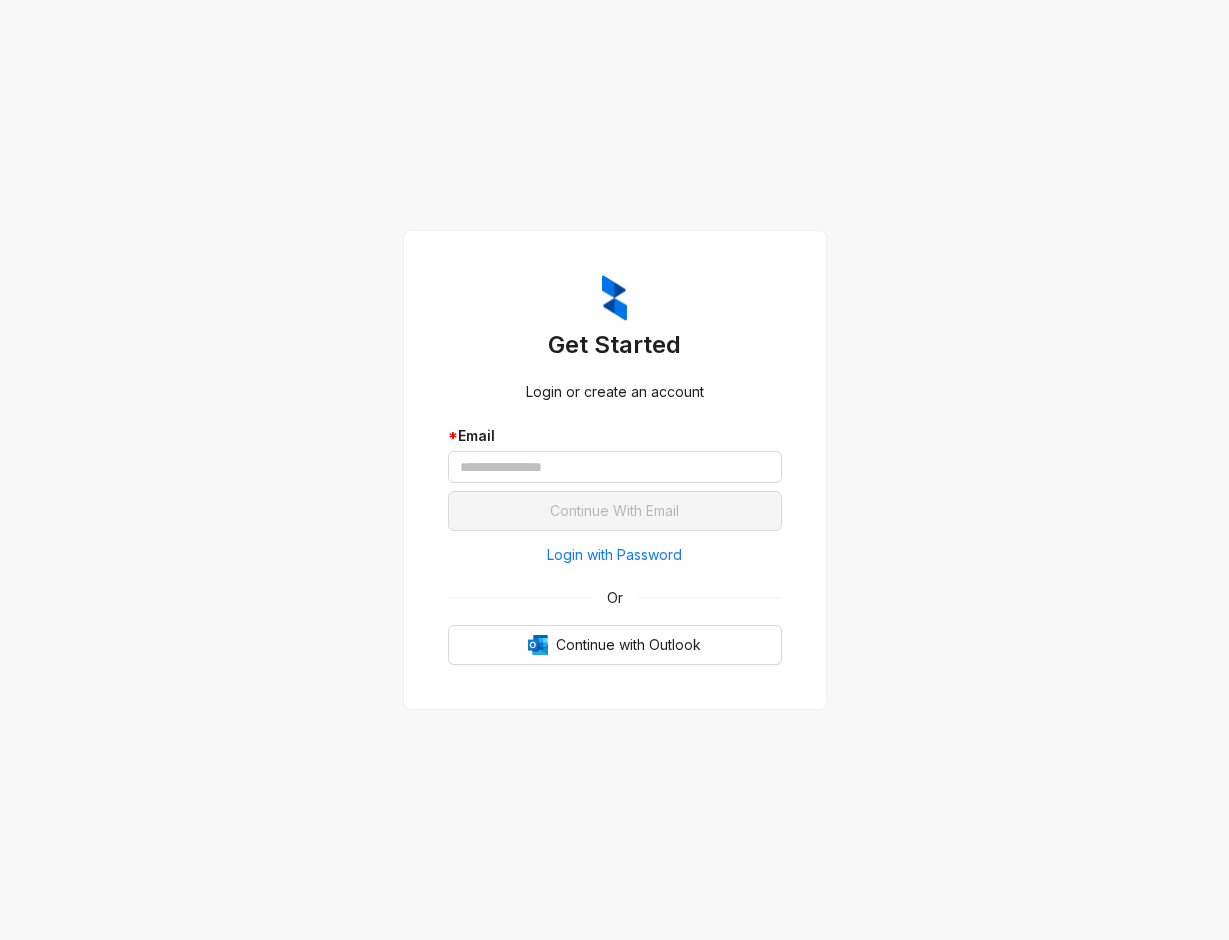 scroll, scrollTop: 0, scrollLeft: 0, axis: both 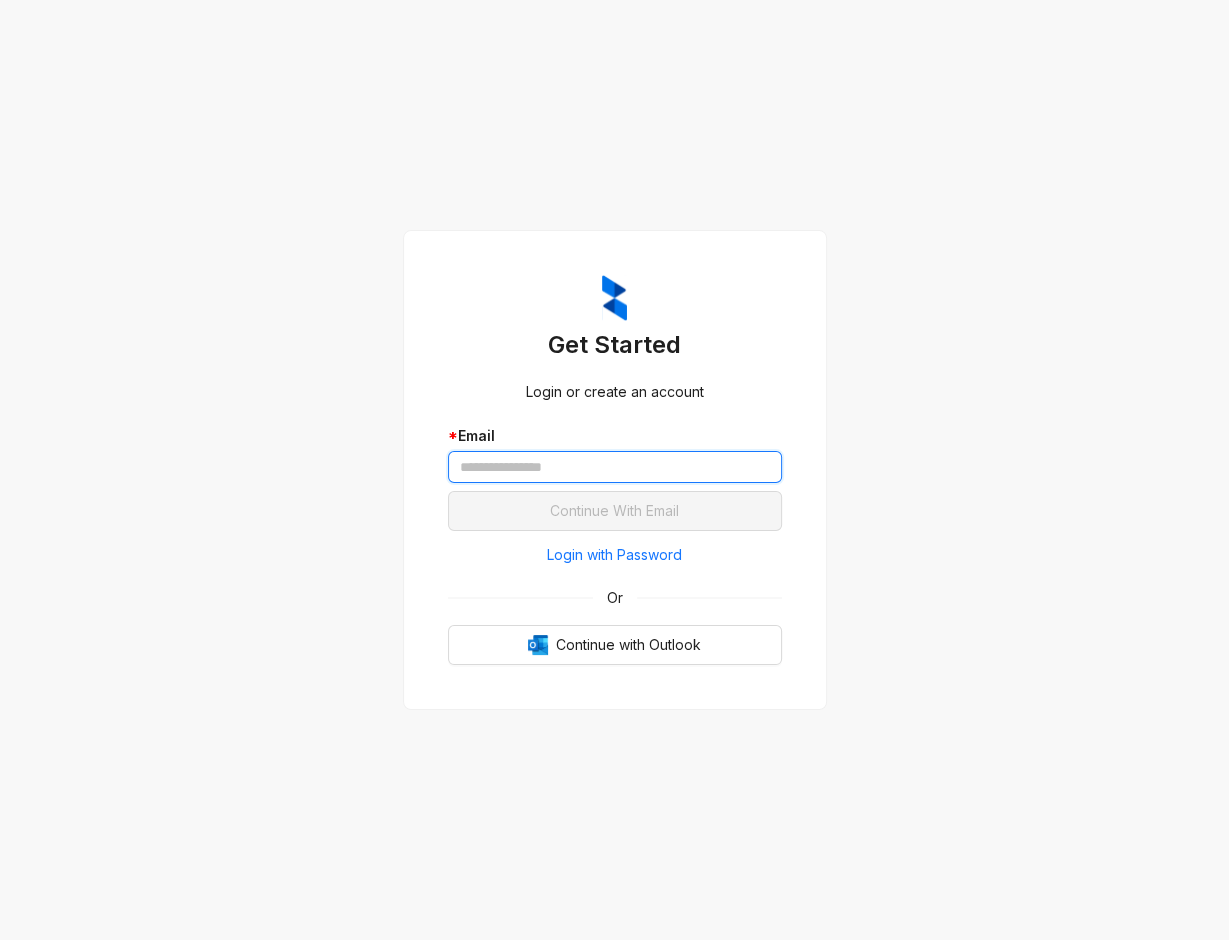 click at bounding box center (615, 467) 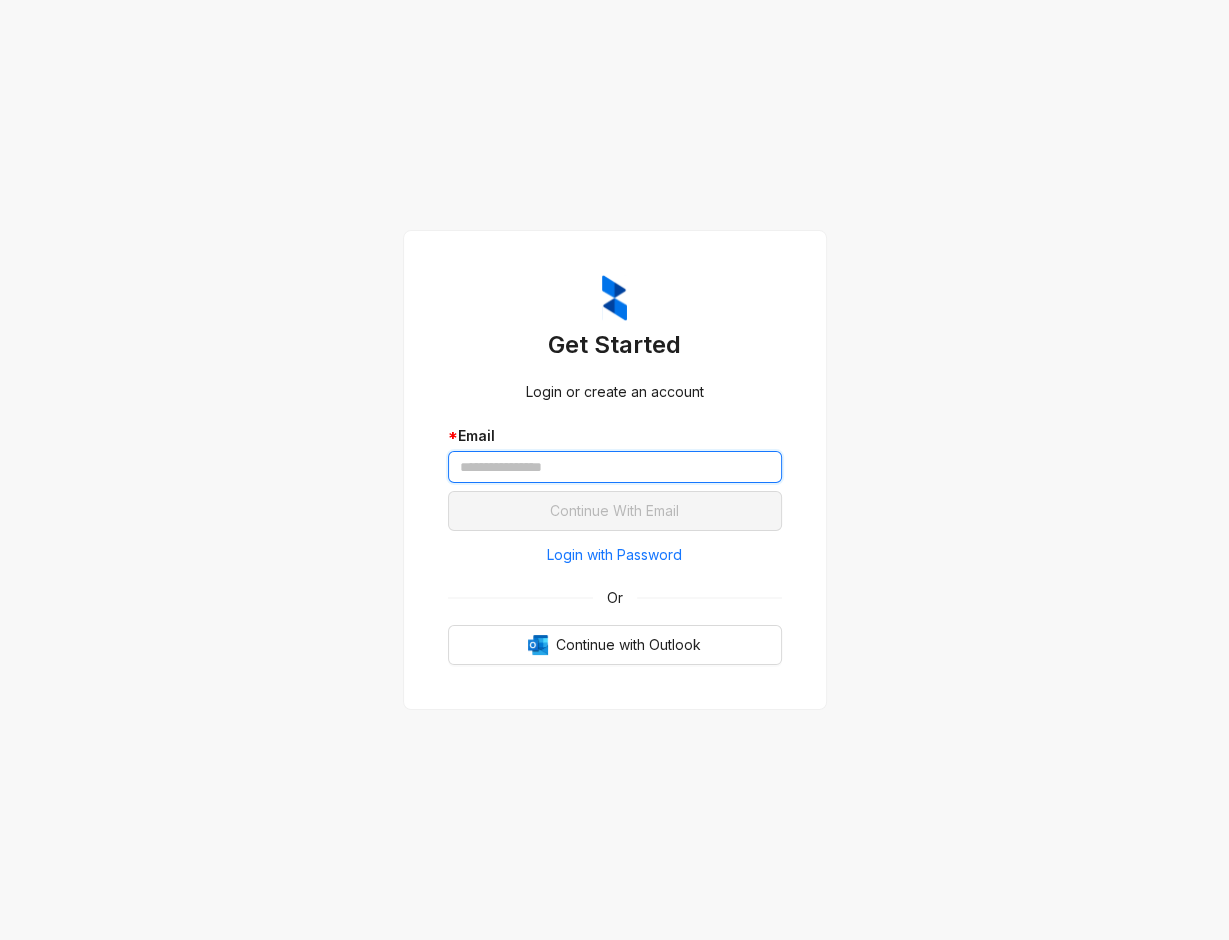 paste on "**********" 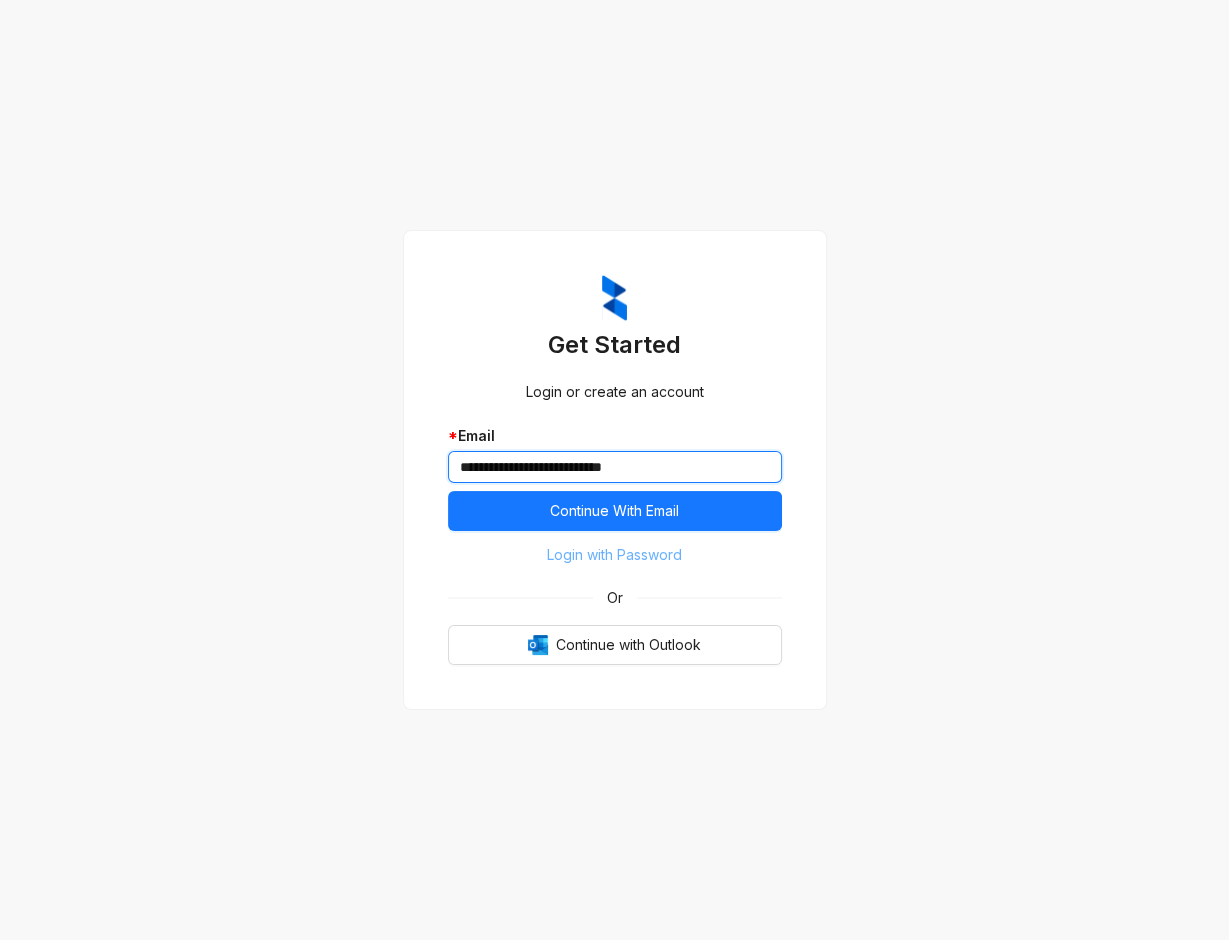 type on "**********" 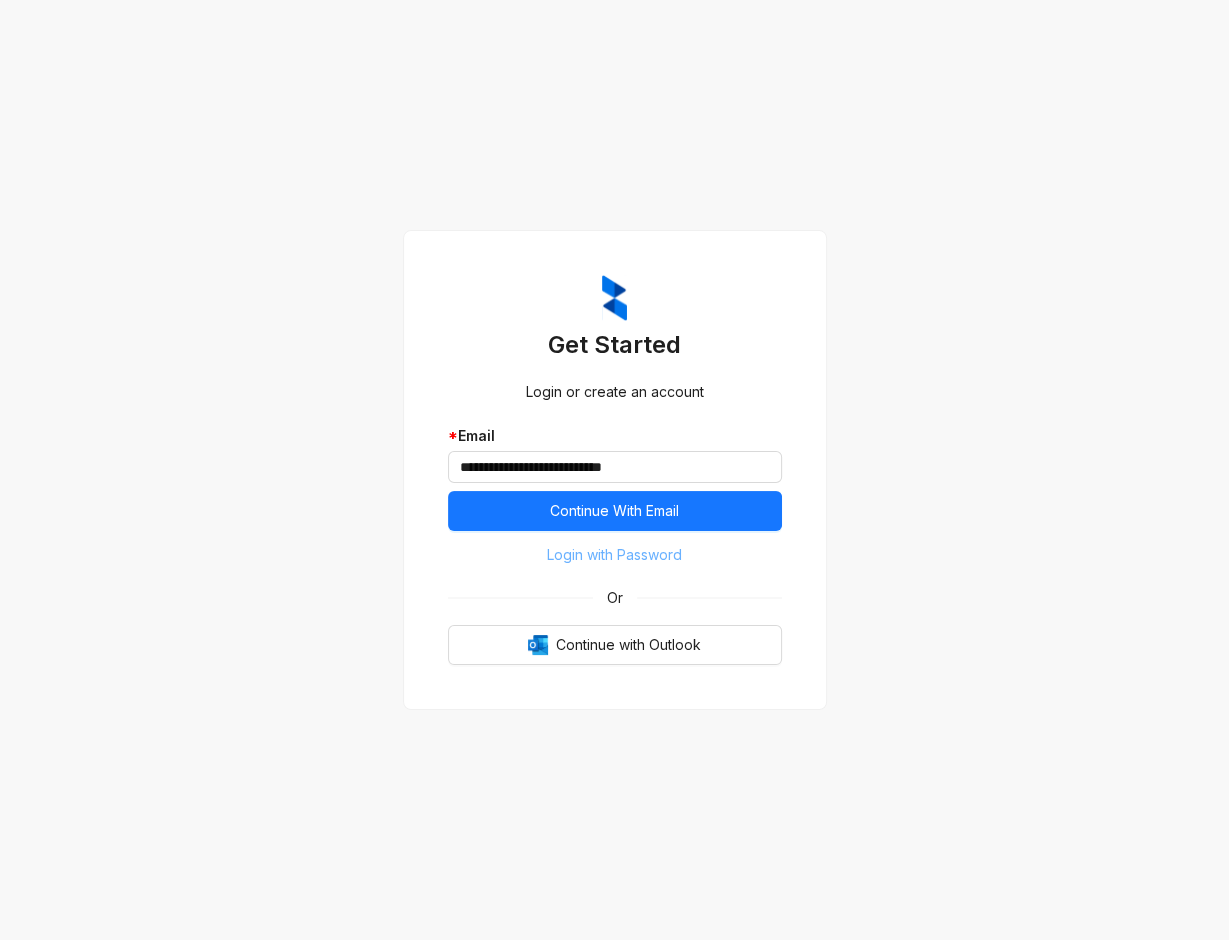 click on "Login with Password" at bounding box center [614, 555] 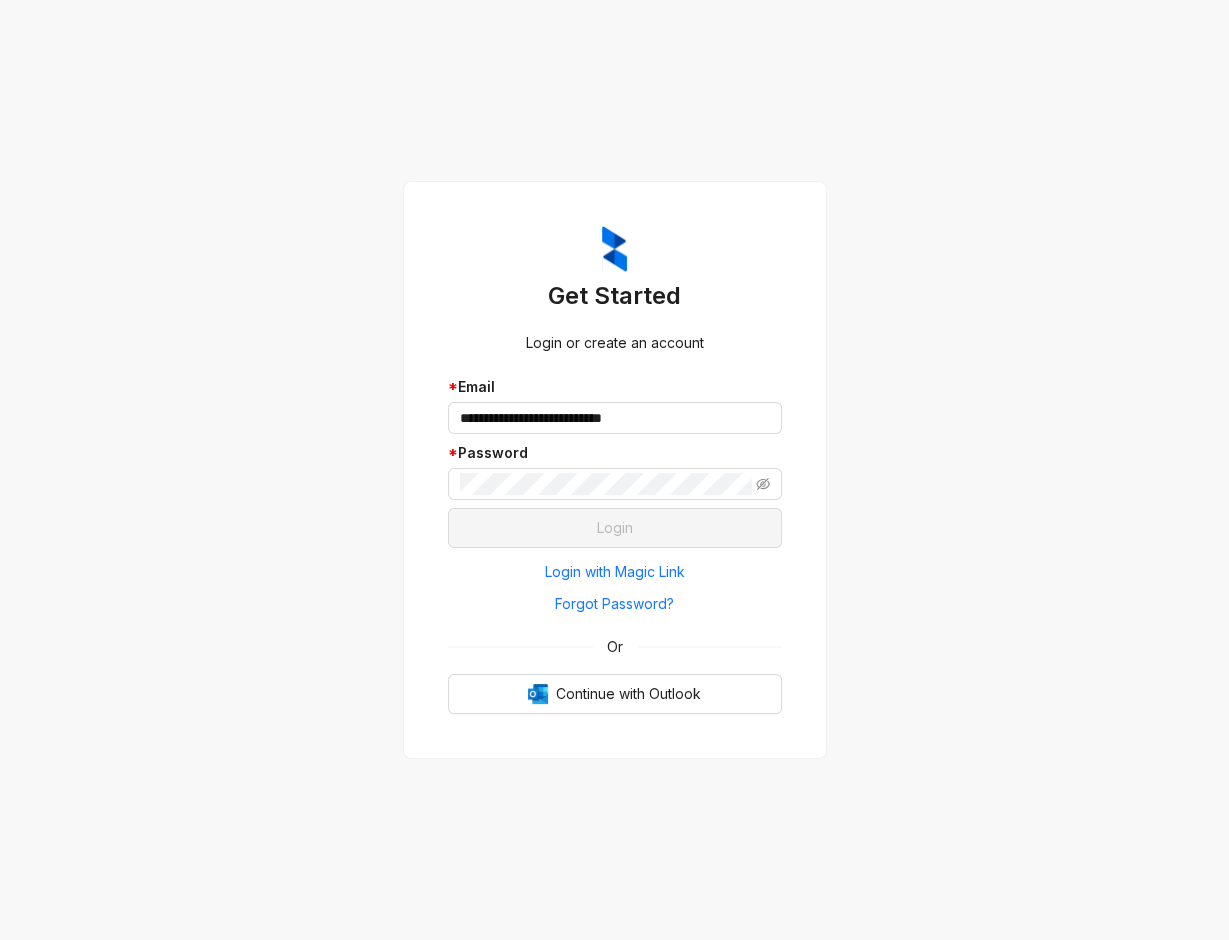 type 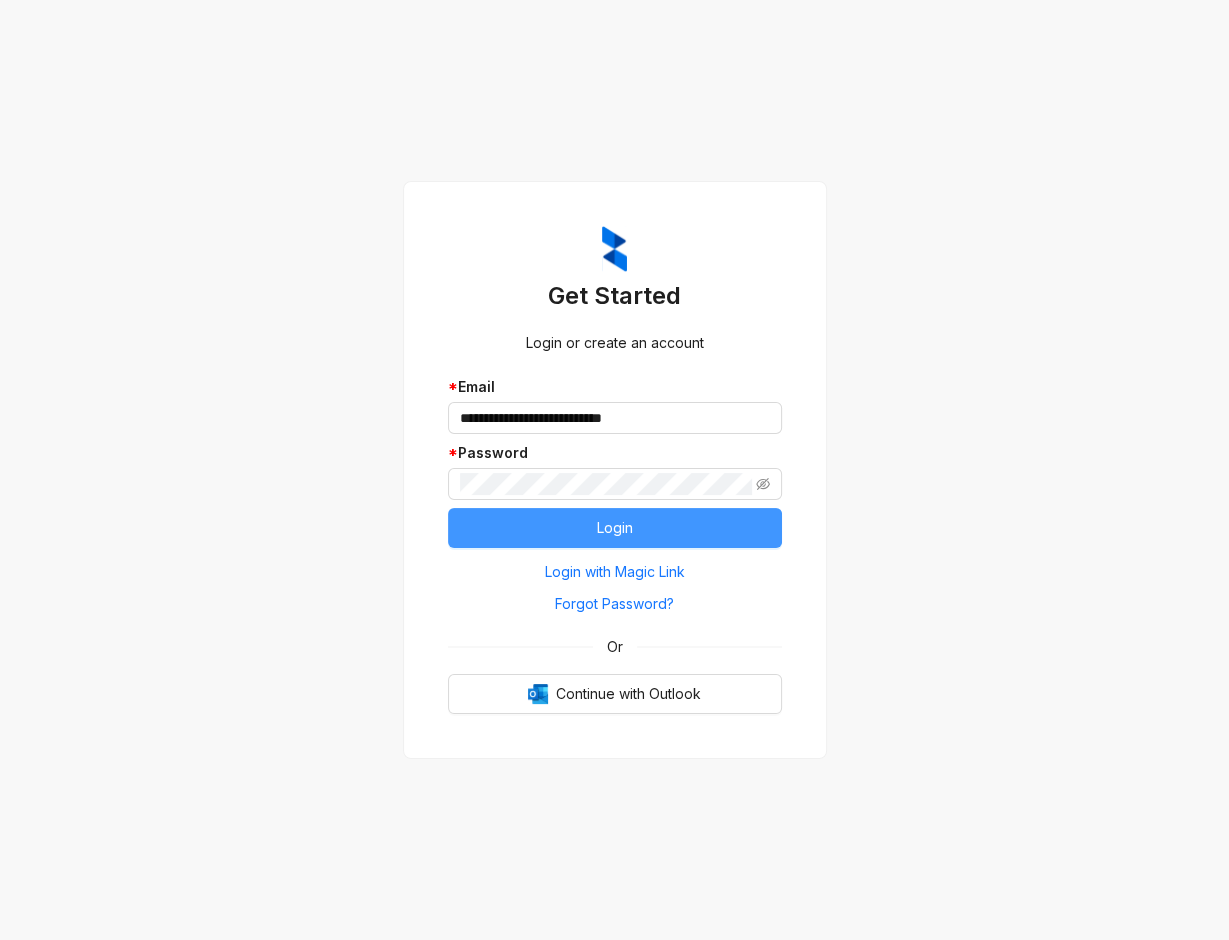 click on "Login" at bounding box center [615, 528] 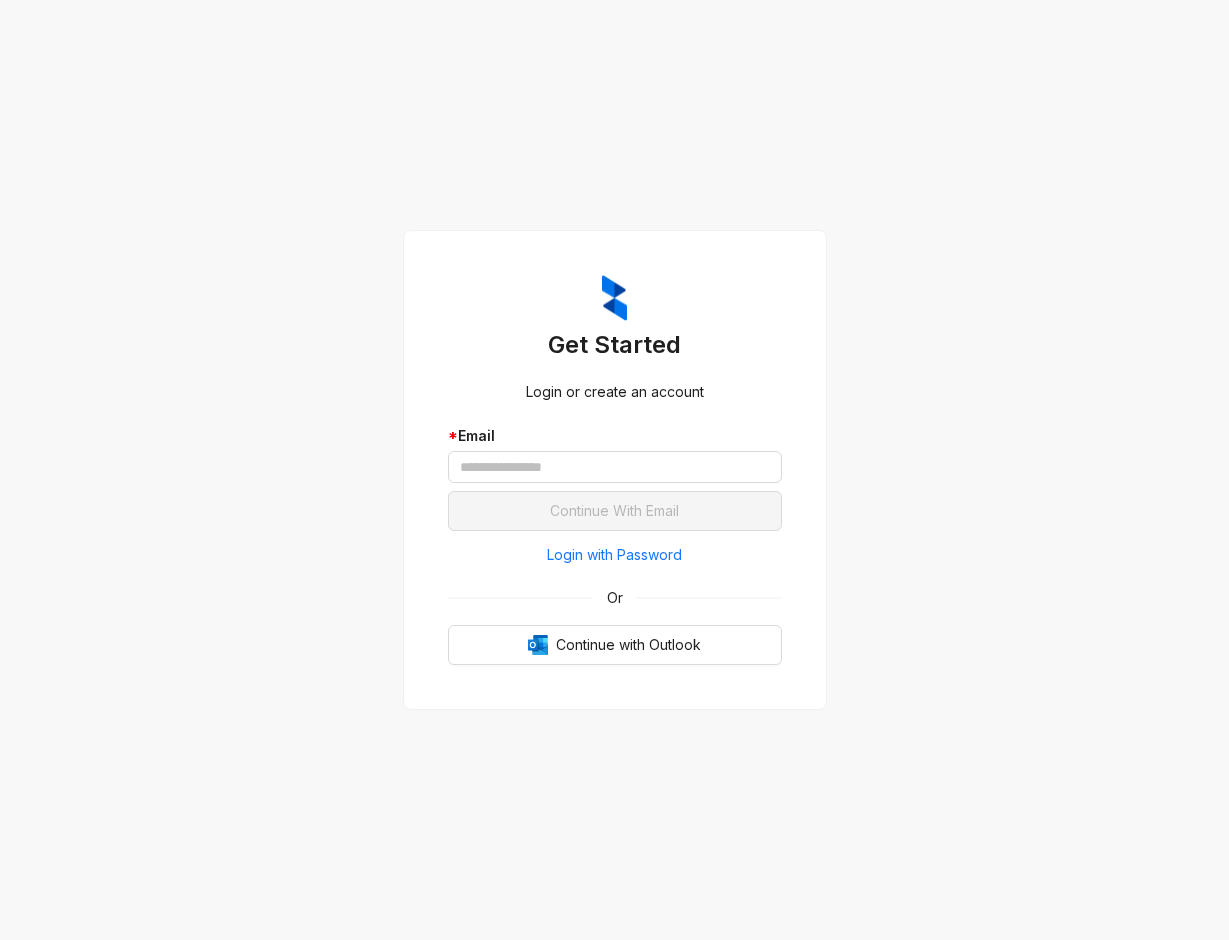 scroll, scrollTop: 0, scrollLeft: 0, axis: both 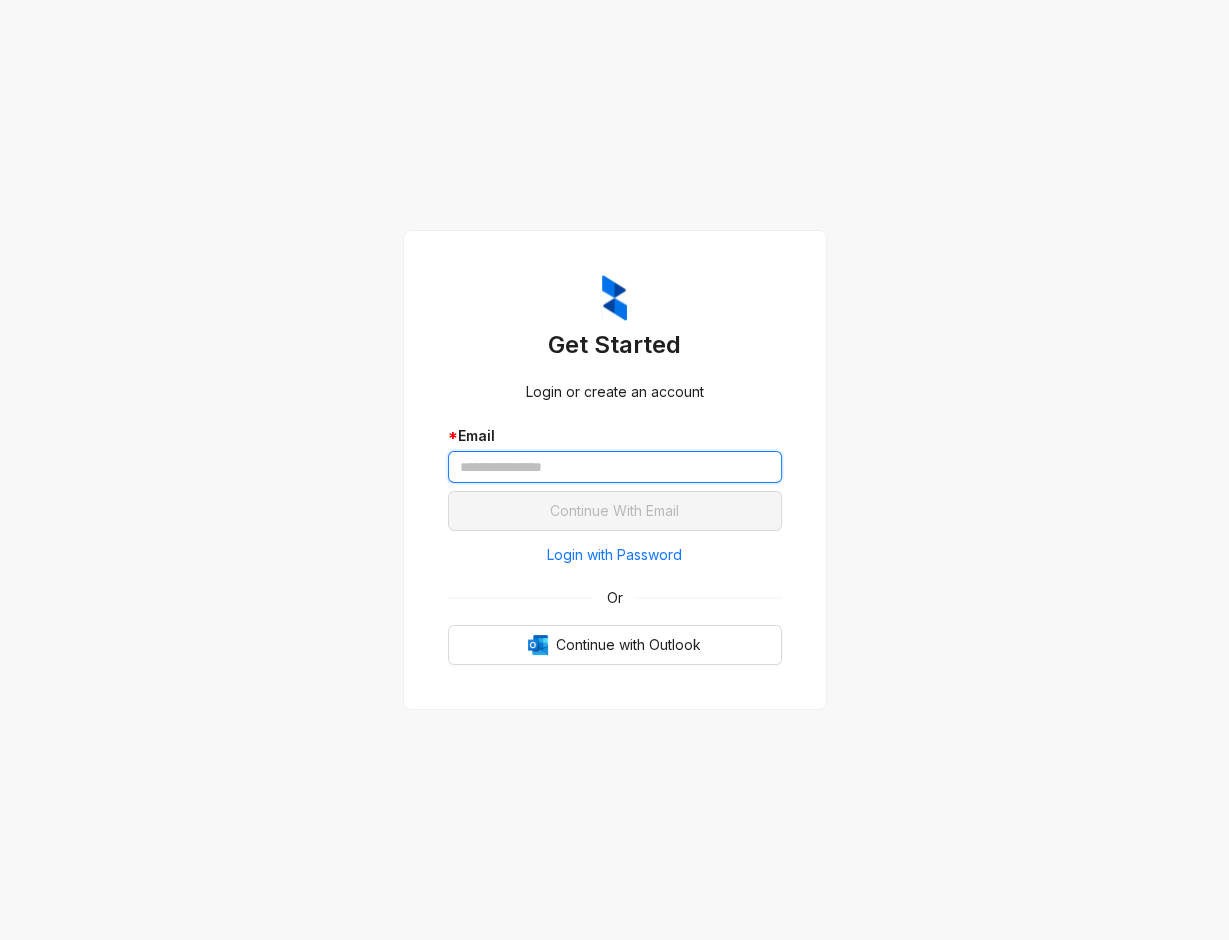 click at bounding box center [615, 467] 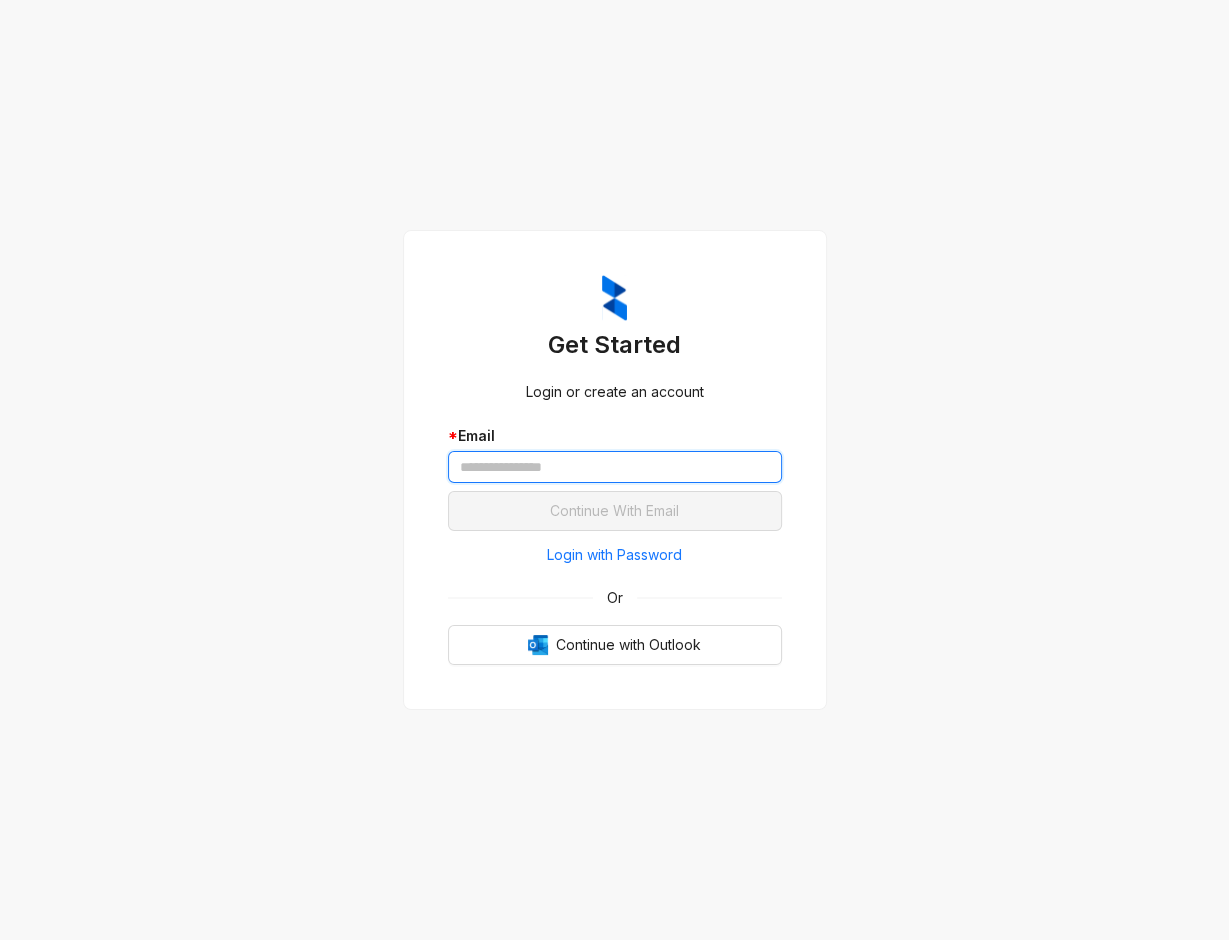 paste on "**********" 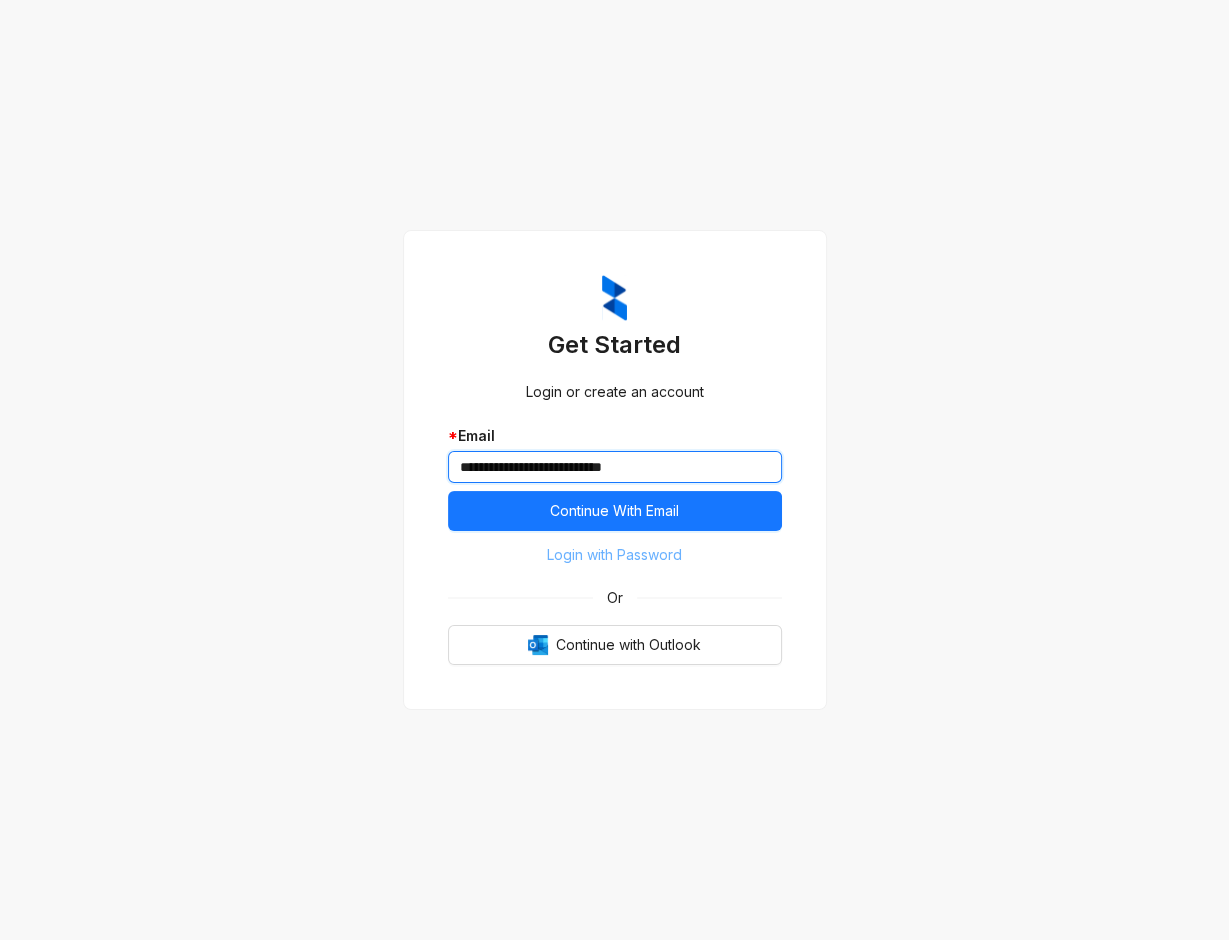 type on "**********" 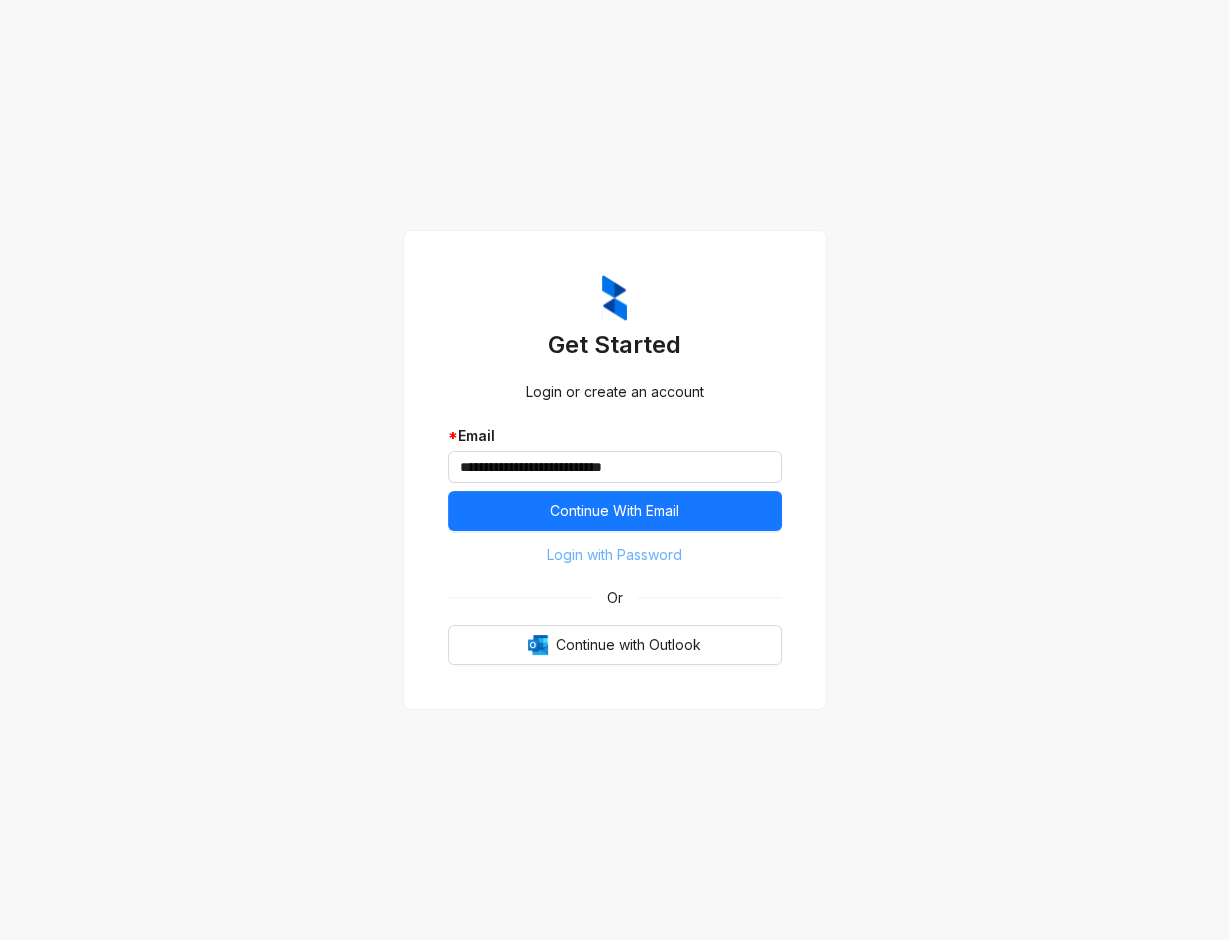click on "Login with Password" at bounding box center [614, 555] 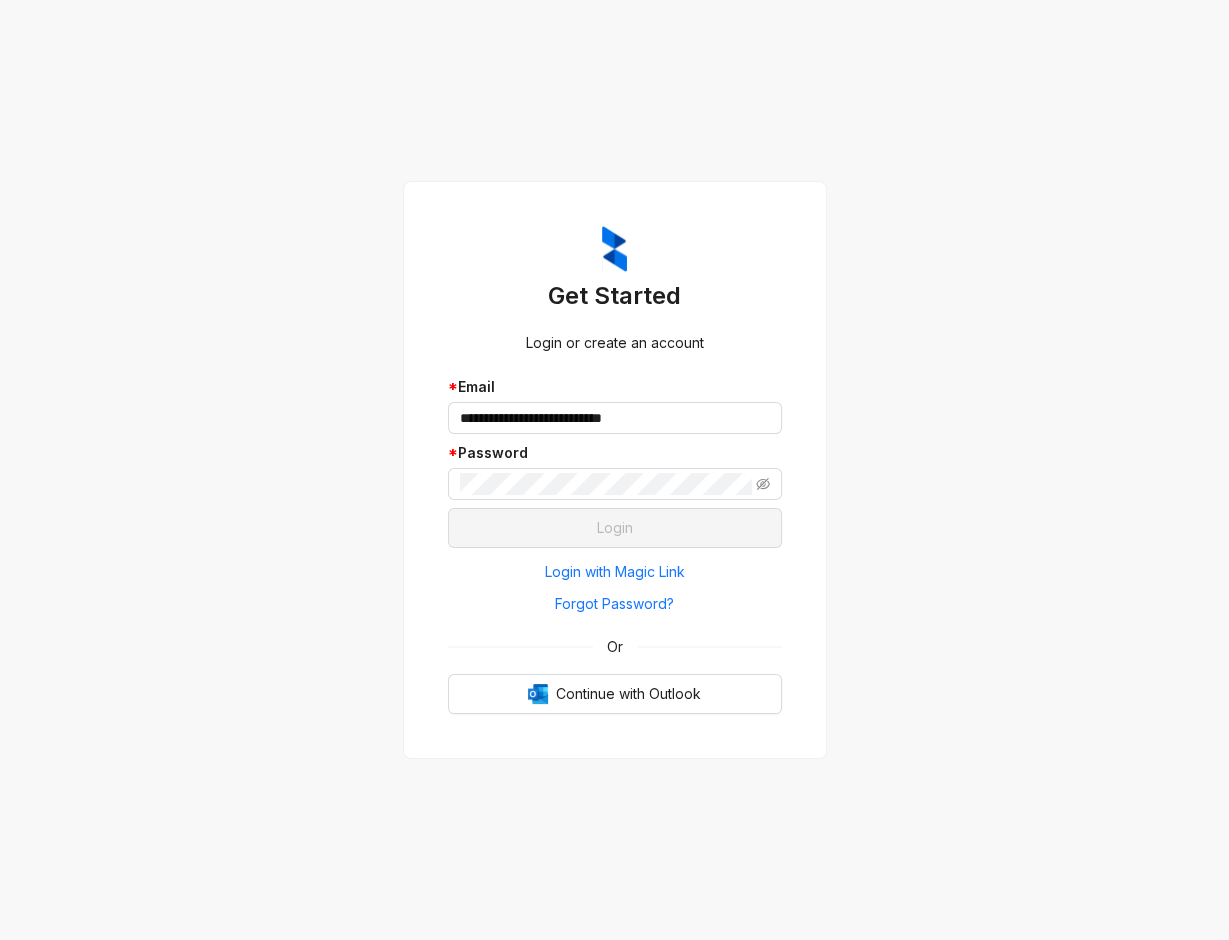 type 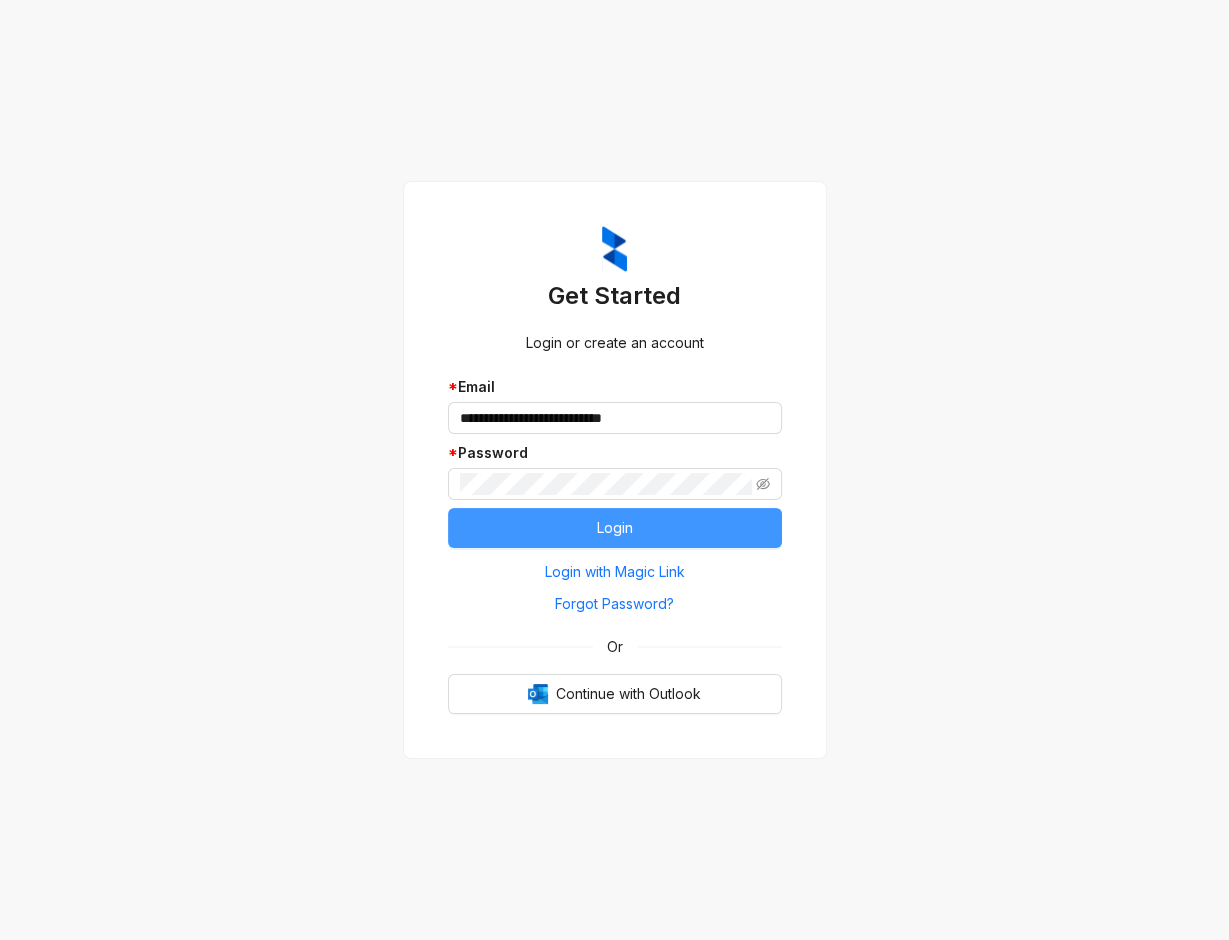click on "Login" at bounding box center [615, 528] 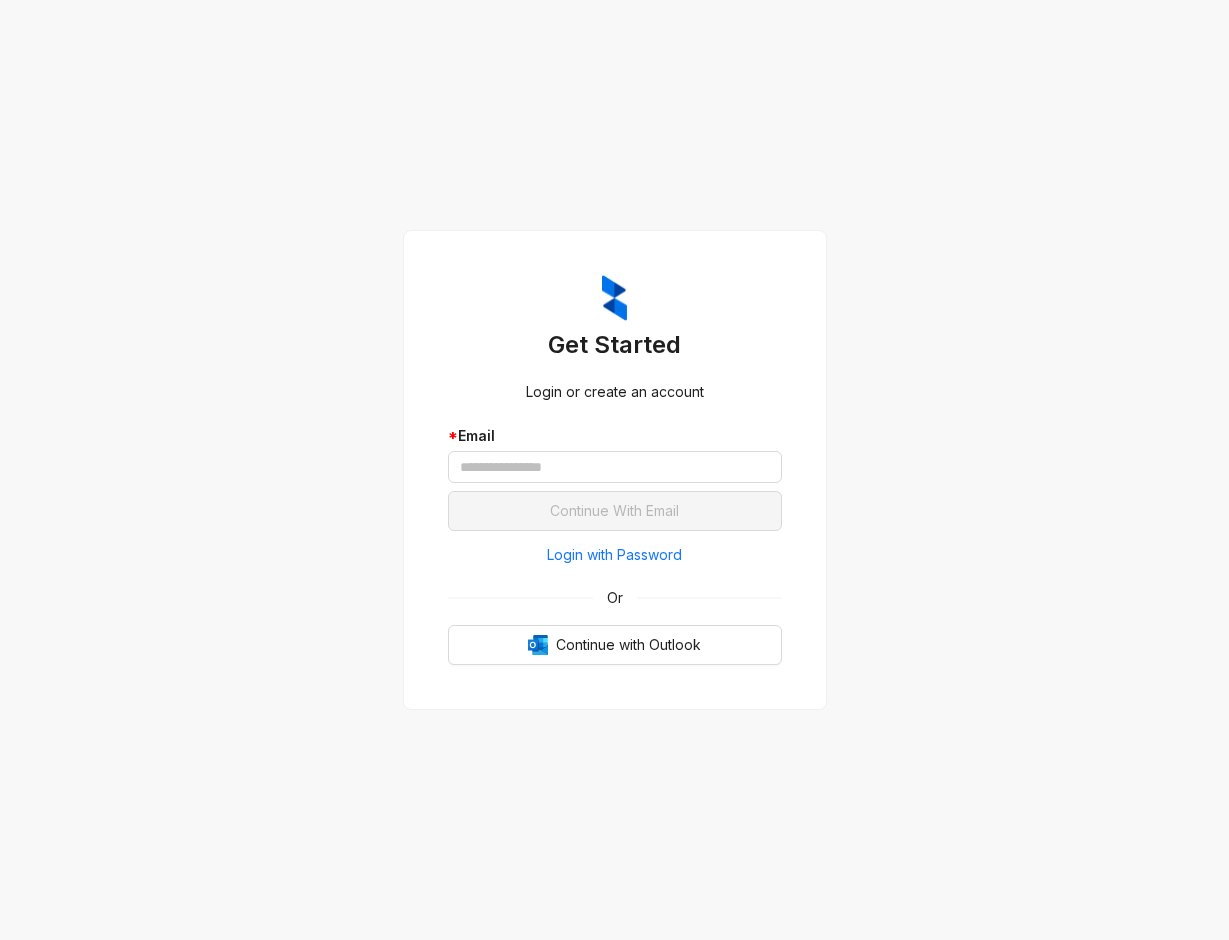 scroll, scrollTop: 0, scrollLeft: 0, axis: both 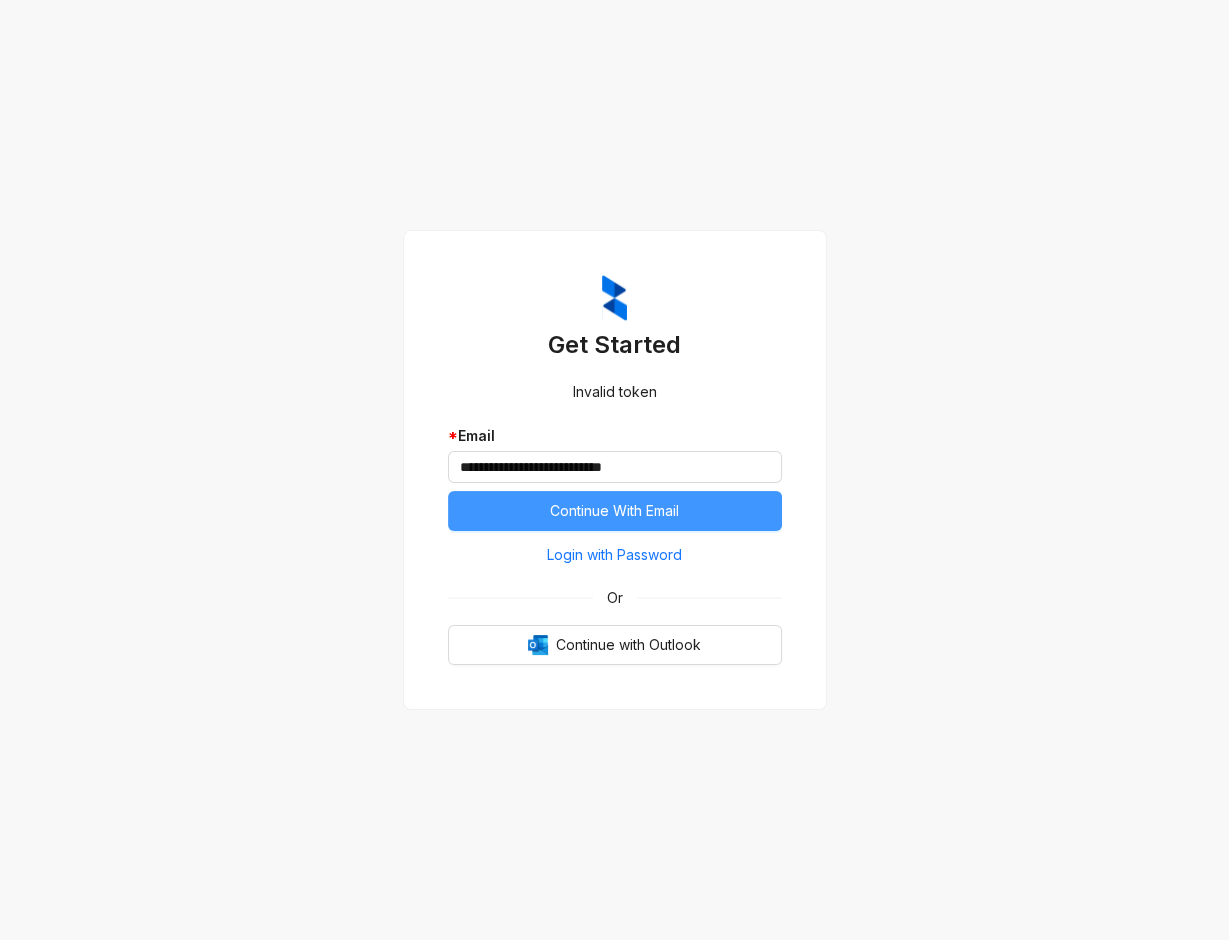 click on "Continue With Email" at bounding box center [614, 511] 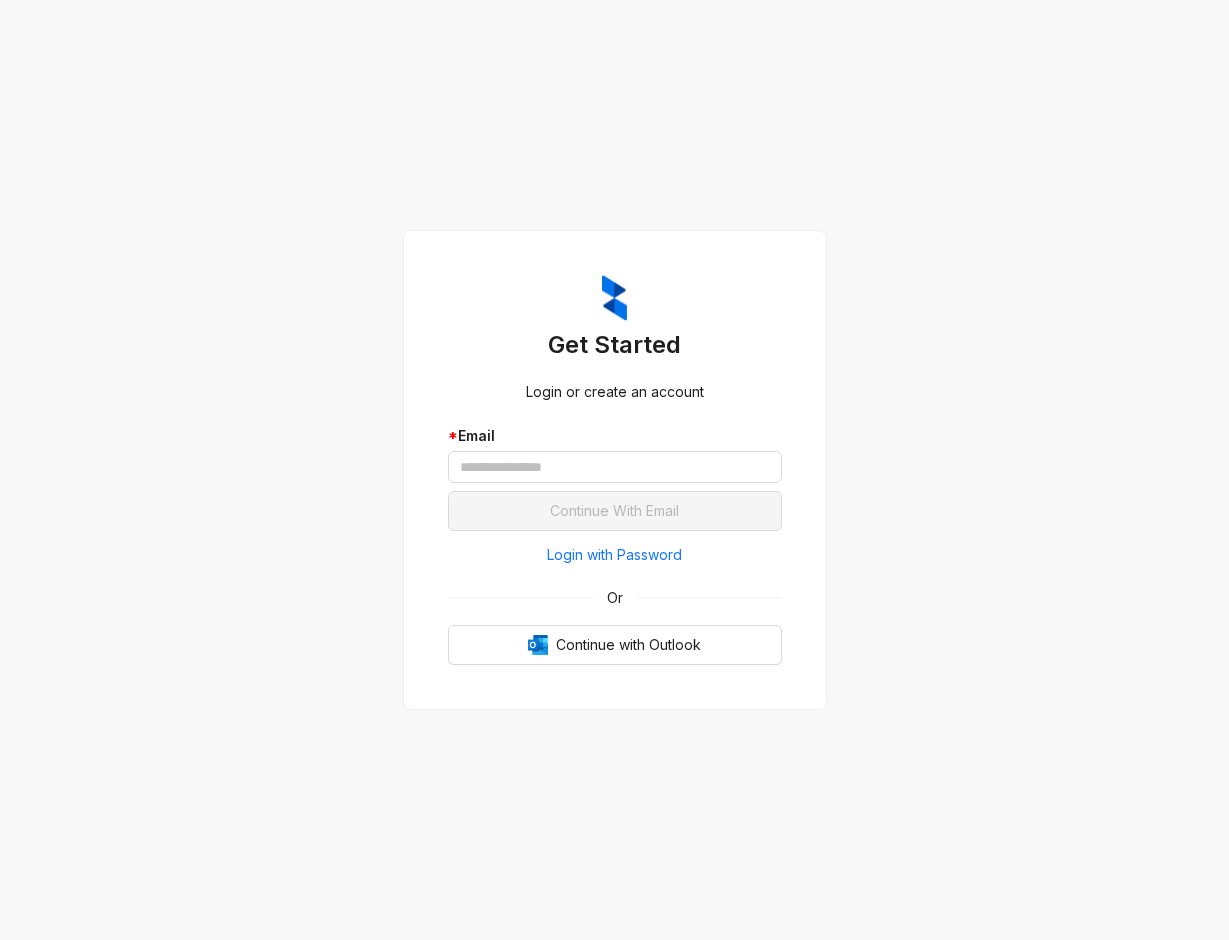 scroll, scrollTop: 0, scrollLeft: 0, axis: both 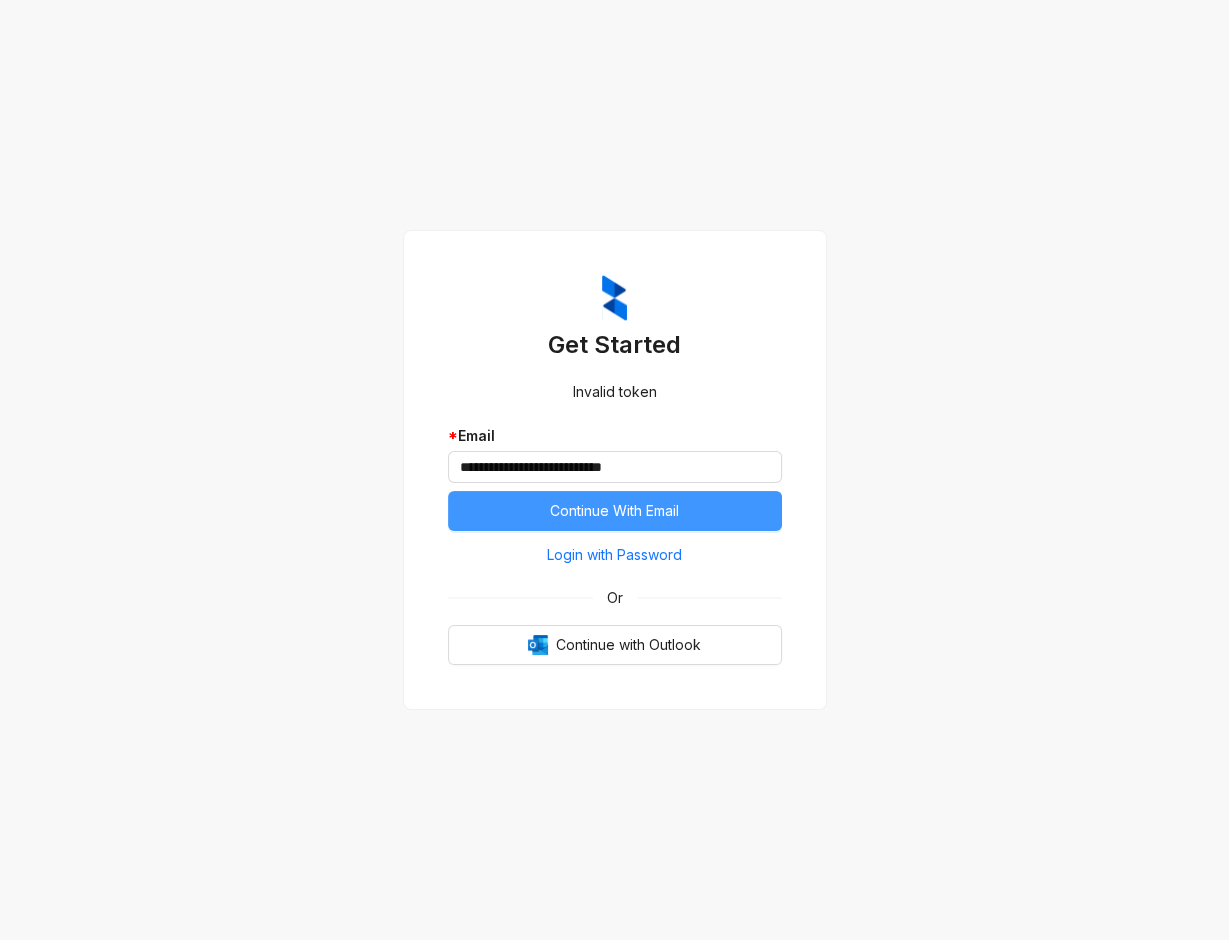 click on "Continue With Email" at bounding box center [614, 511] 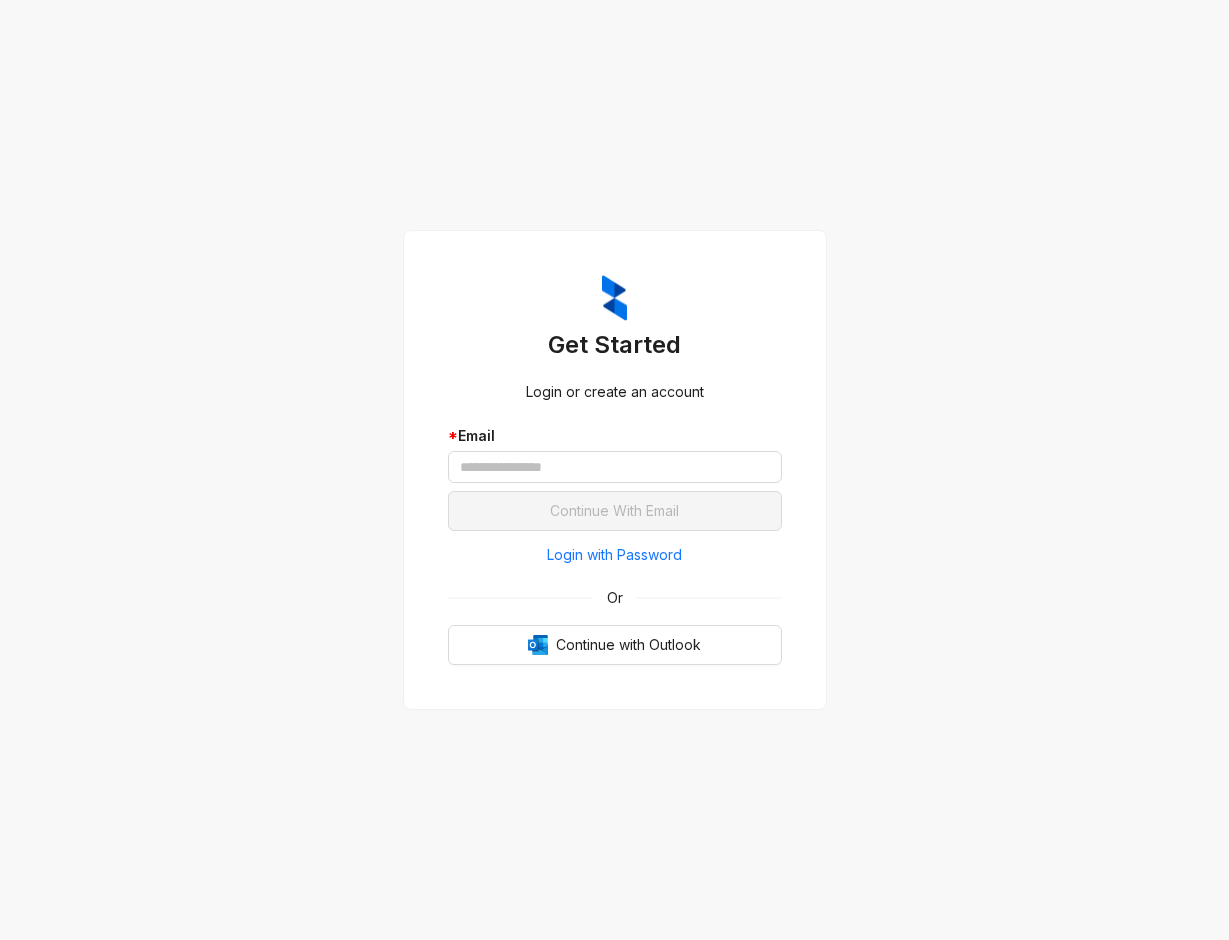 scroll, scrollTop: 0, scrollLeft: 0, axis: both 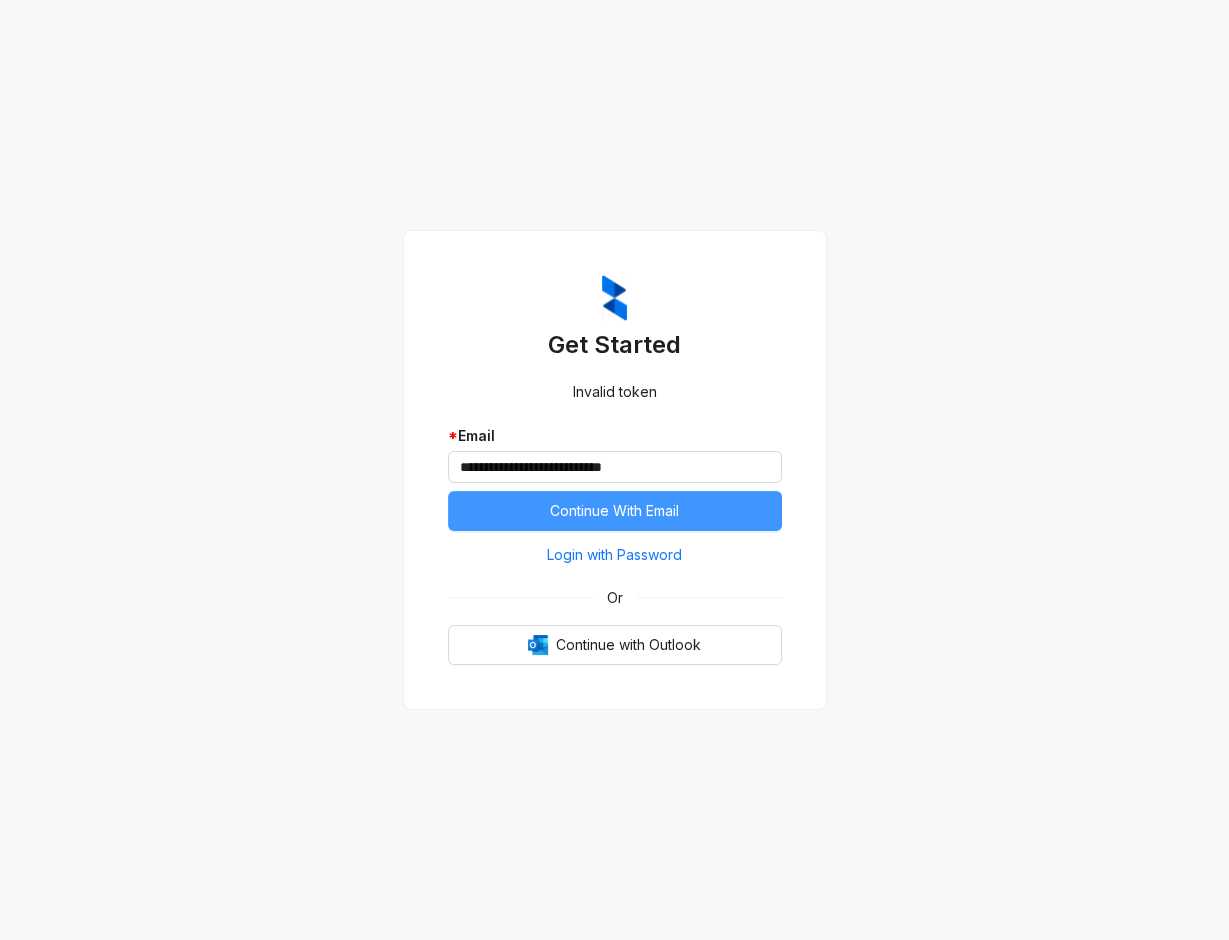 click on "Continue With Email" at bounding box center [614, 511] 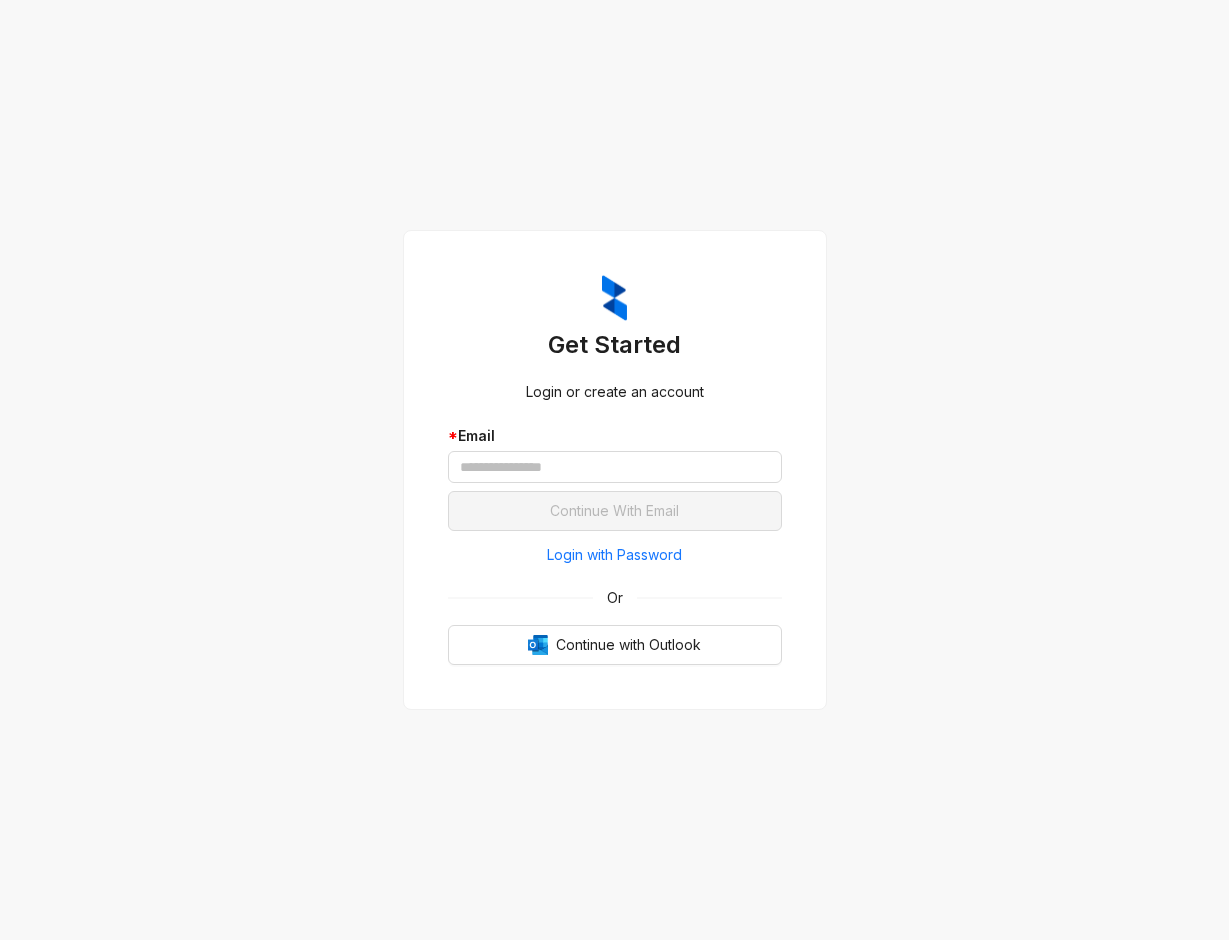 scroll, scrollTop: 0, scrollLeft: 0, axis: both 